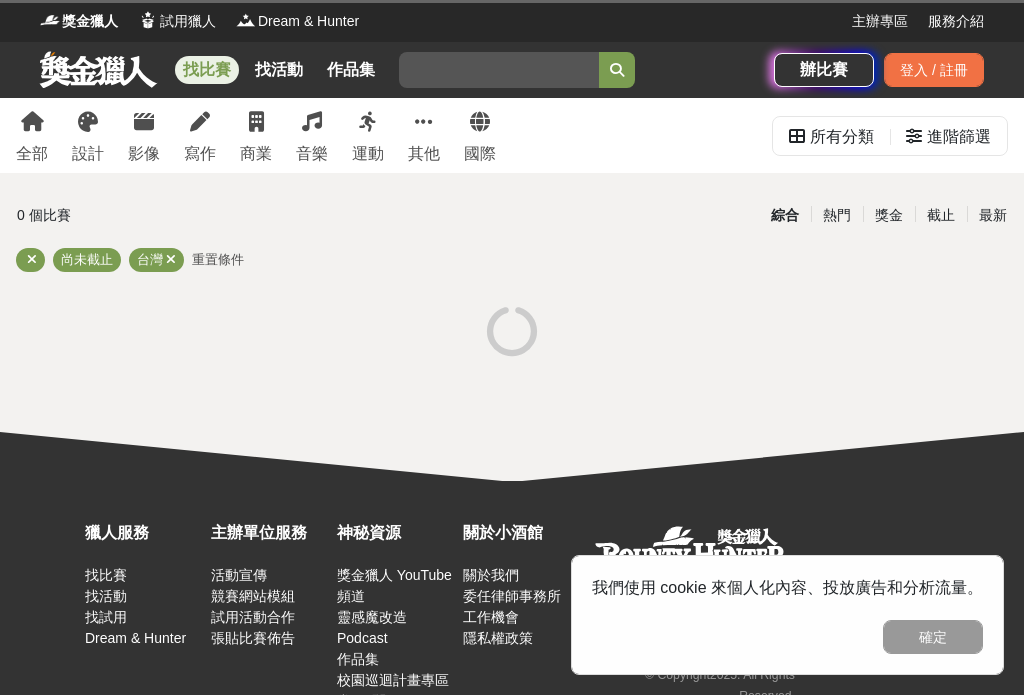 scroll, scrollTop: 0, scrollLeft: 0, axis: both 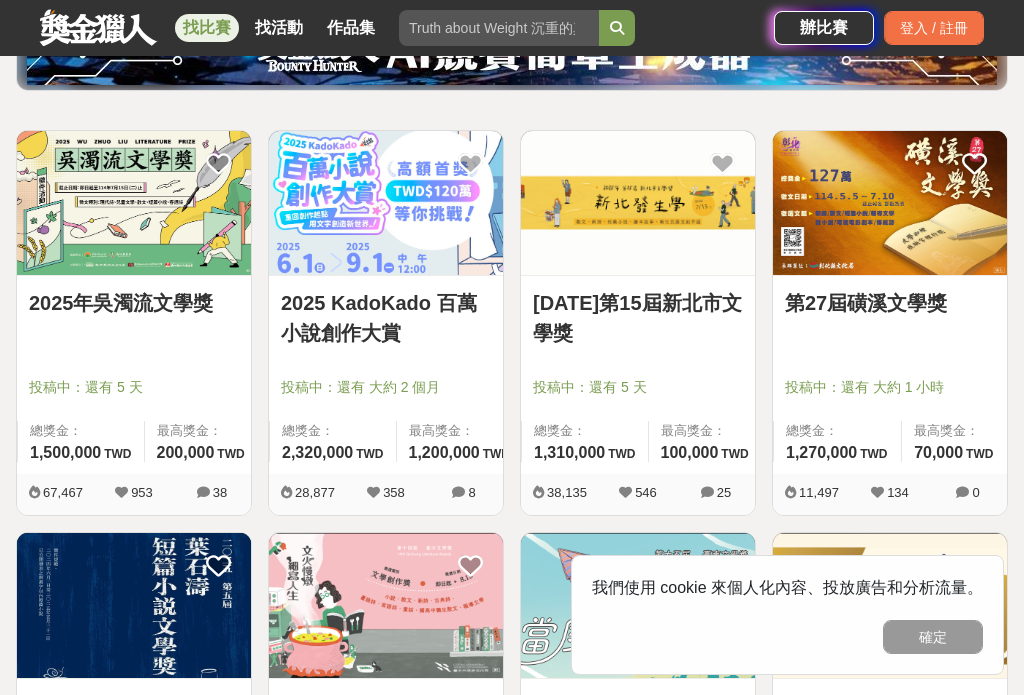 click at bounding box center (134, 203) 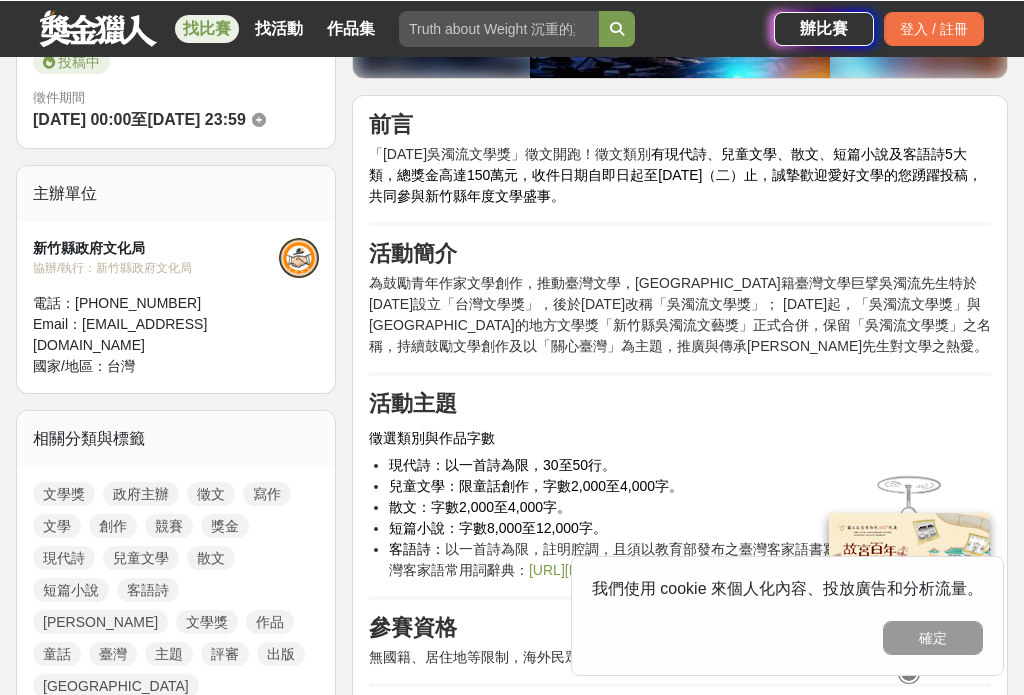 scroll, scrollTop: 547, scrollLeft: 0, axis: vertical 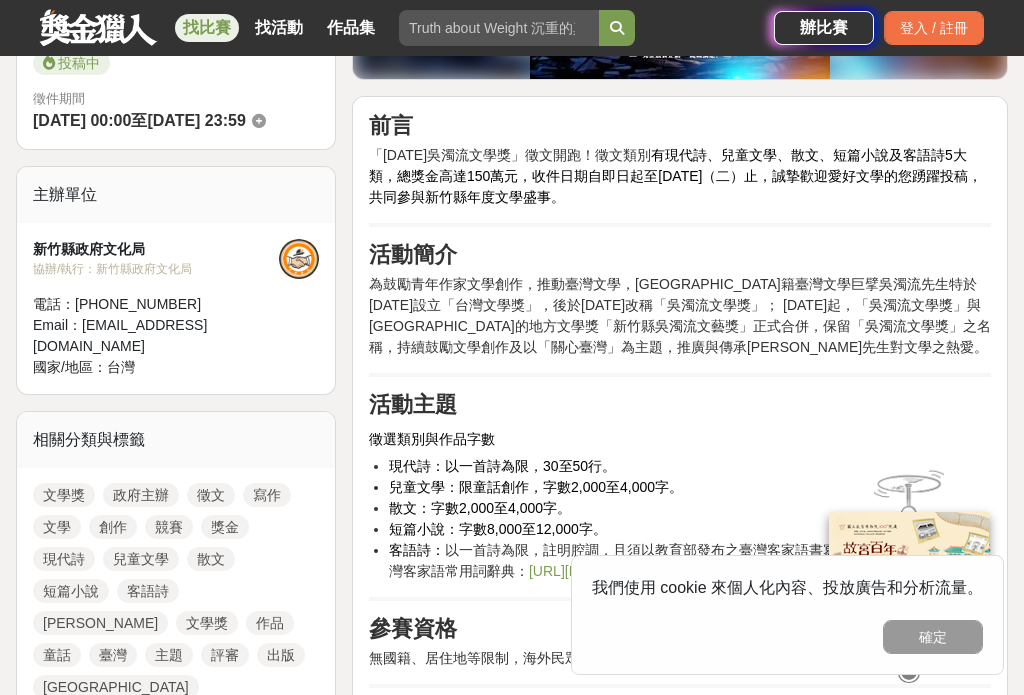click on "新竹縣政府文化局" at bounding box center [156, 249] 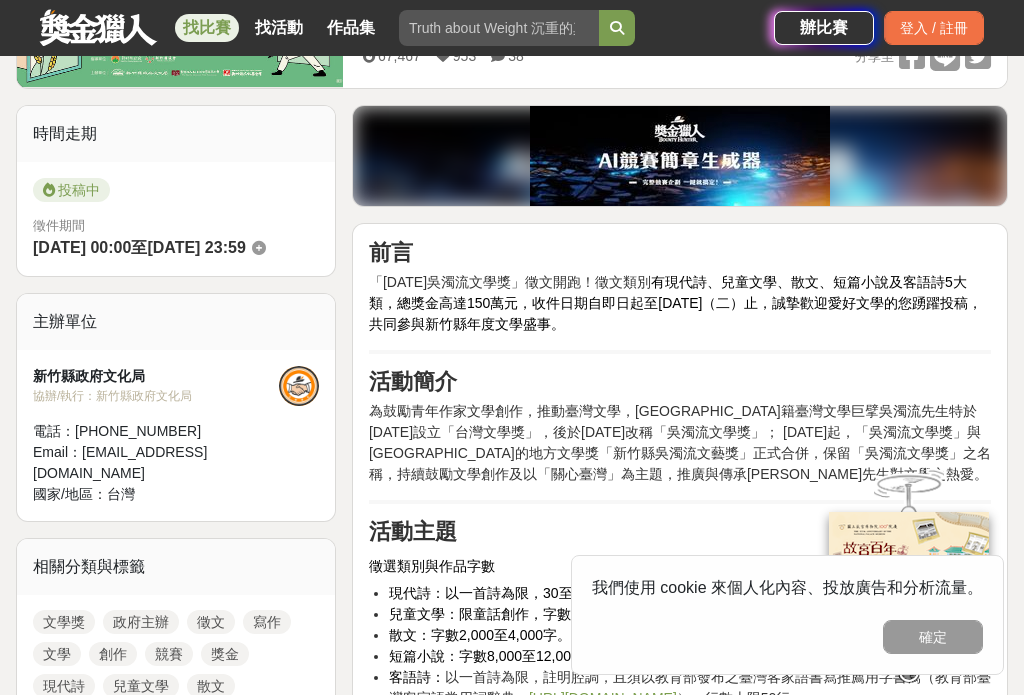 scroll, scrollTop: 403, scrollLeft: 0, axis: vertical 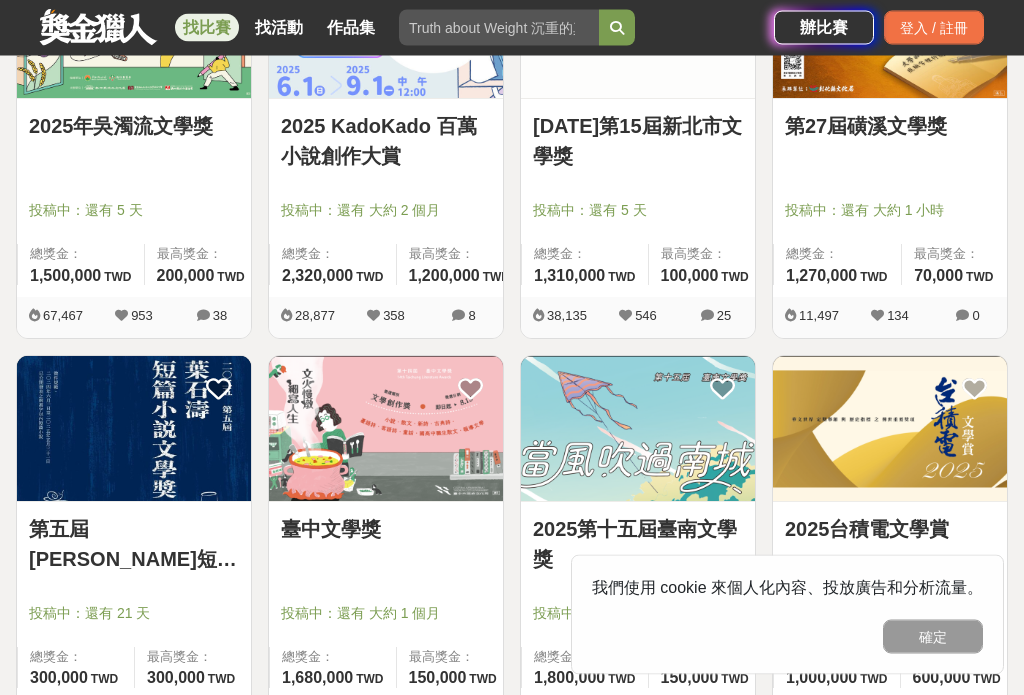 click at bounding box center (134, 429) 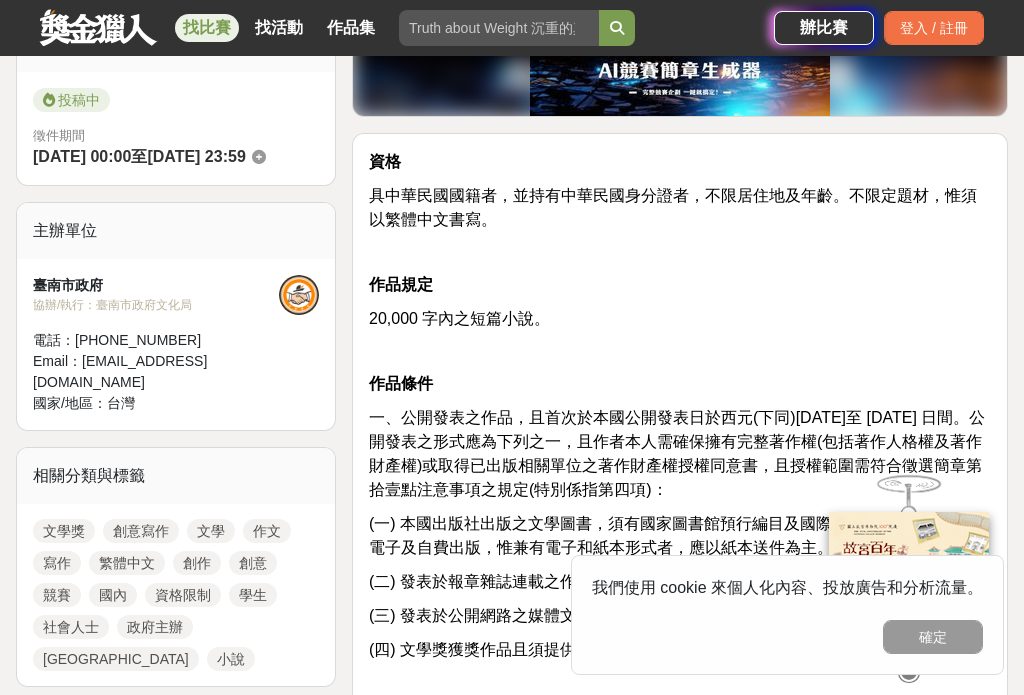 scroll, scrollTop: 538, scrollLeft: 0, axis: vertical 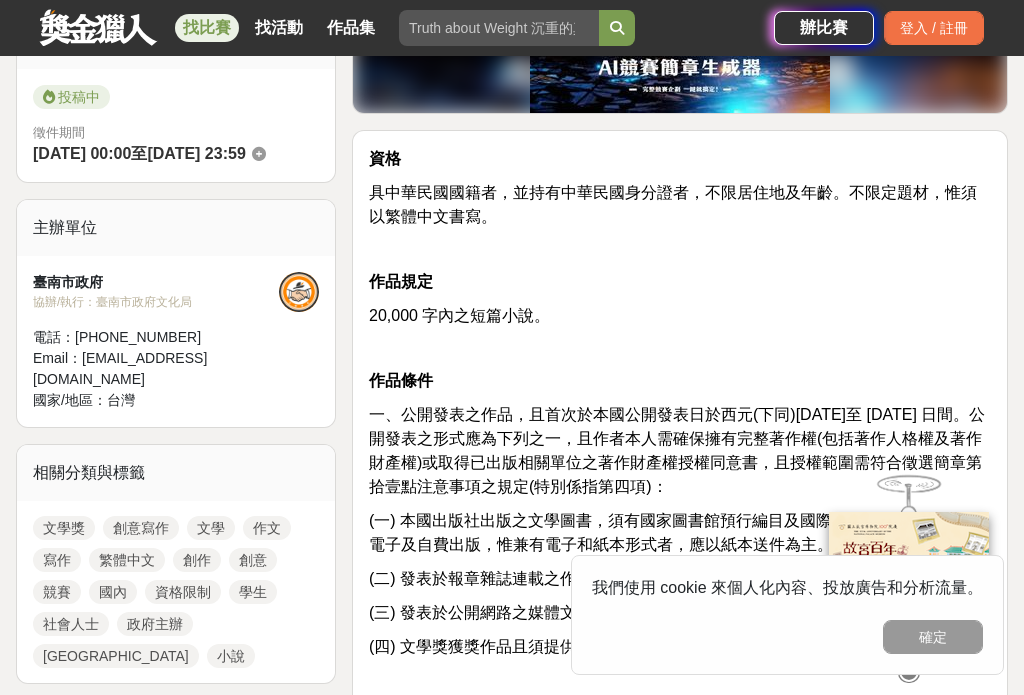 click on "確定" at bounding box center [933, 637] 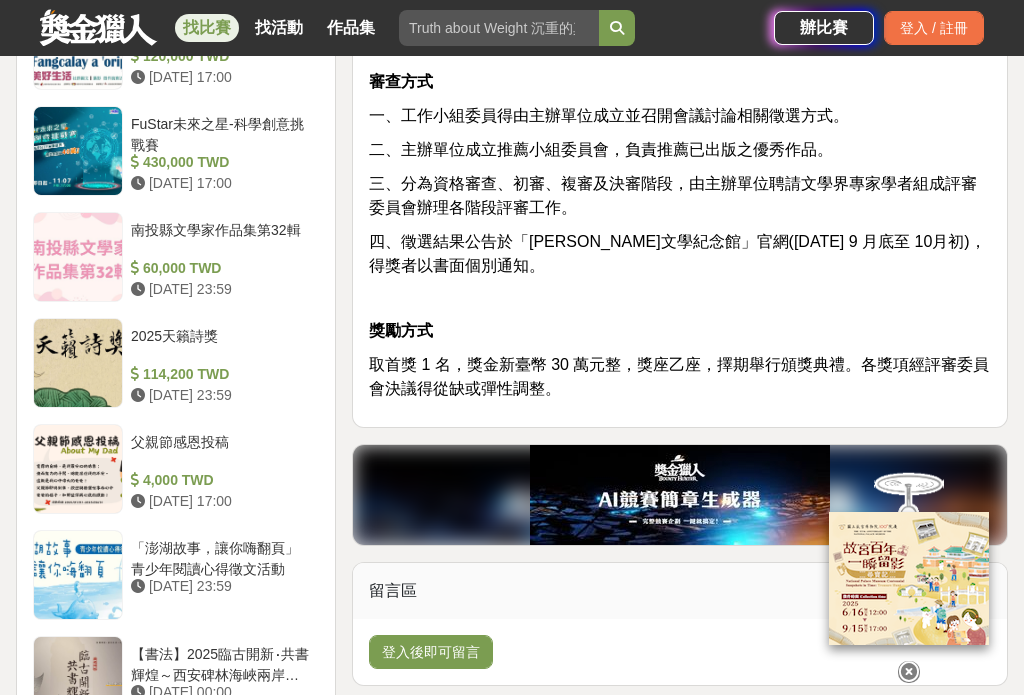scroll, scrollTop: 1991, scrollLeft: 0, axis: vertical 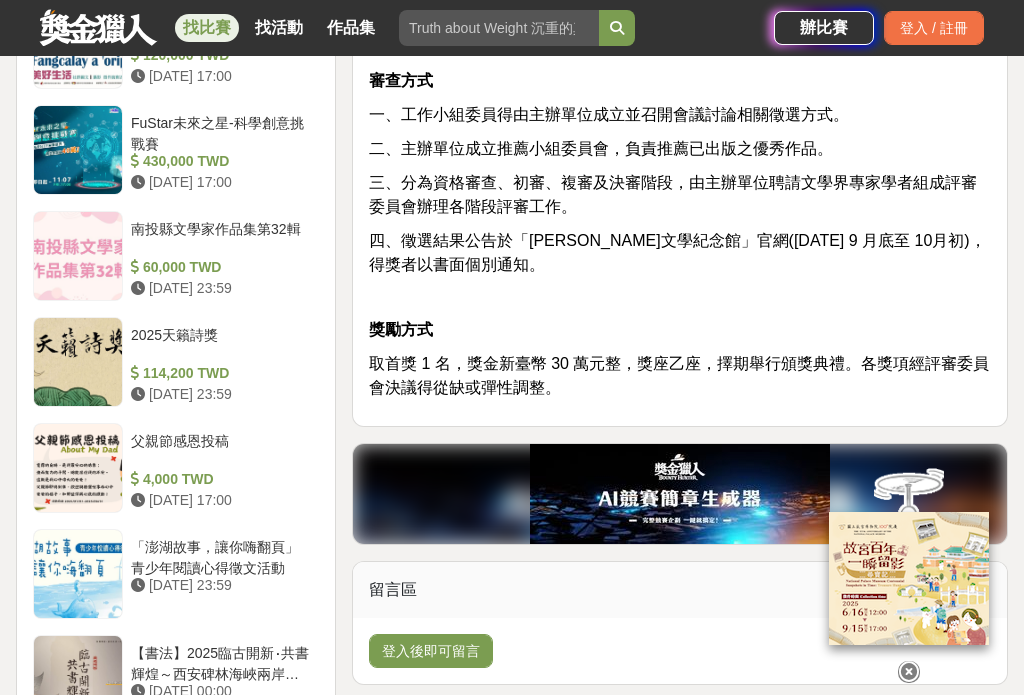 click on "留言區" at bounding box center (680, 590) 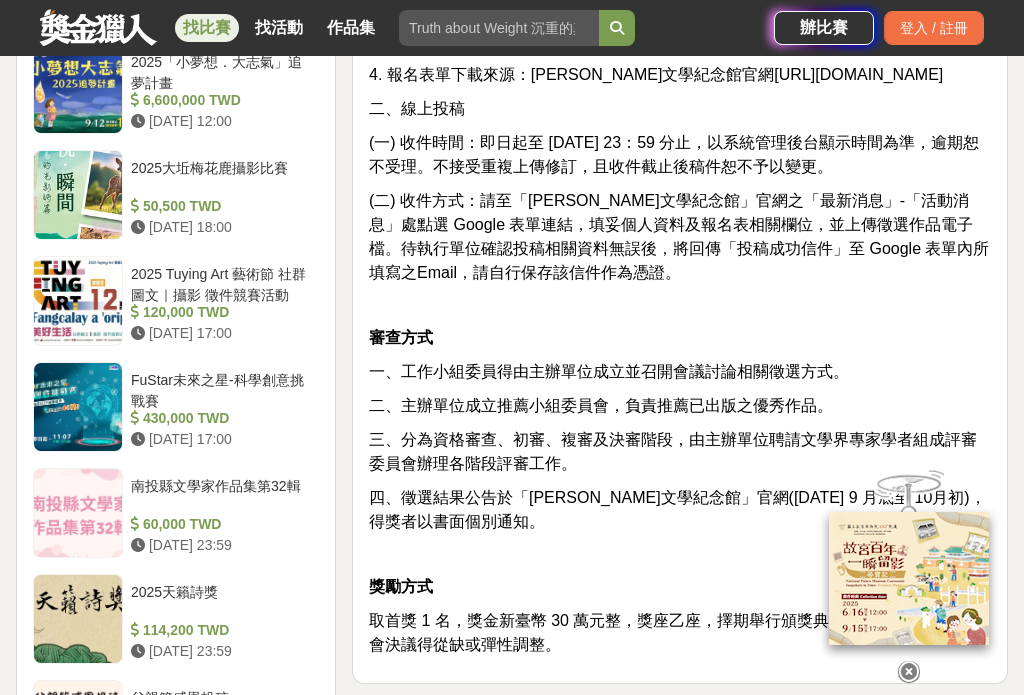 scroll, scrollTop: 1732, scrollLeft: 0, axis: vertical 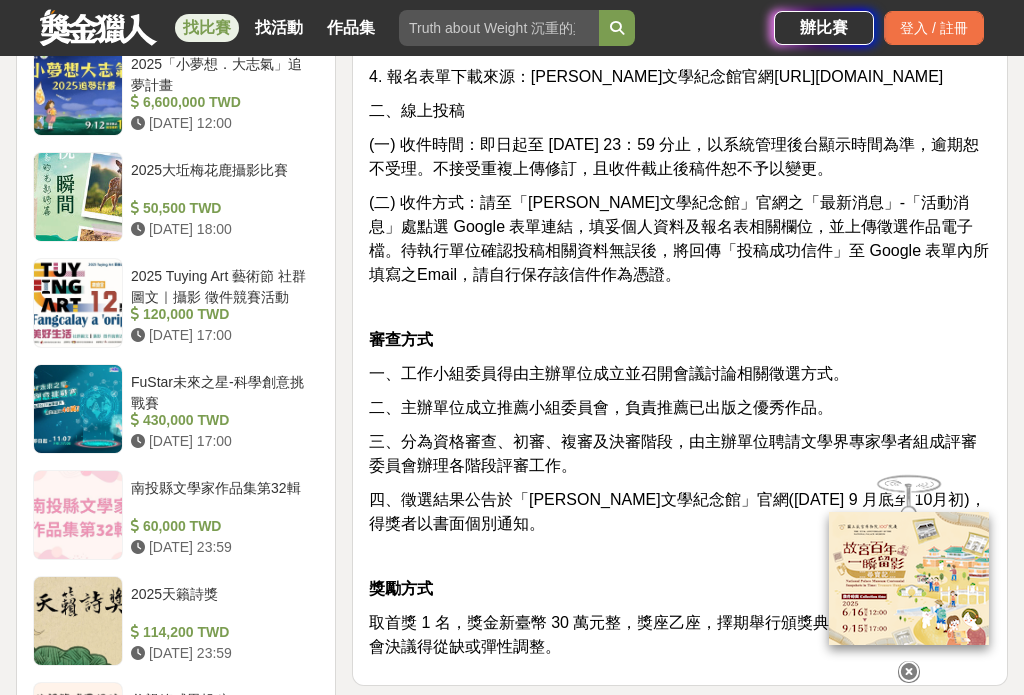 click on "4. 報名表單下載來源：葉石濤文學紀念館官網https://culture.tainan.gov.tw/theme/latestevent/index?Parser=9,47,302,292" at bounding box center (656, 76) 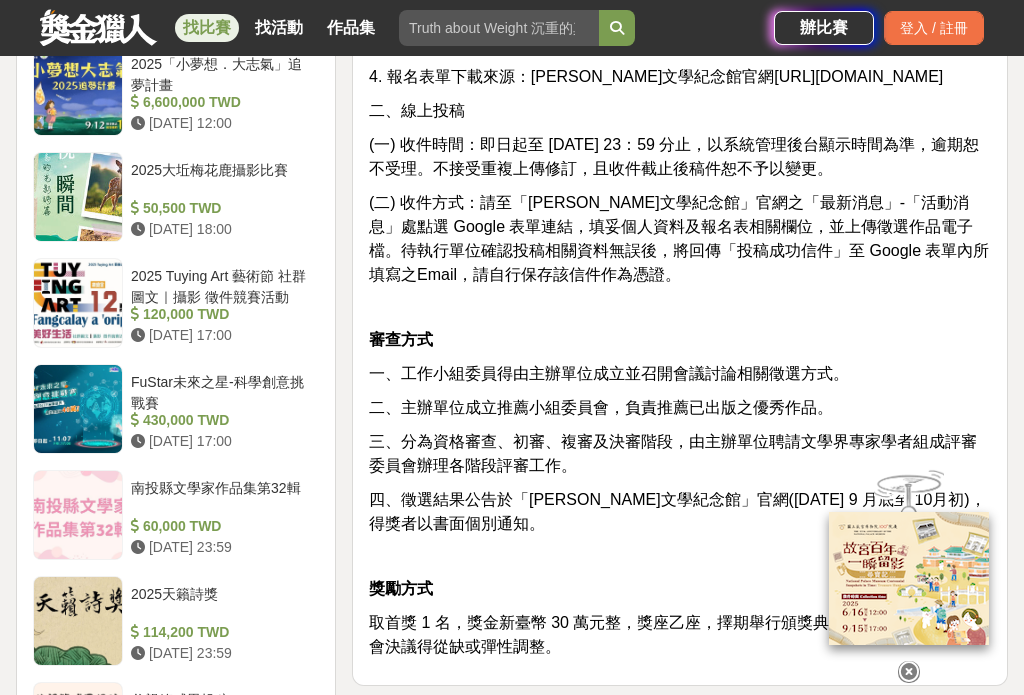 click on "4. 報名表單下載來源：葉石濤文學紀念館官網https://culture.tainan.gov.tw/theme/latestevent/index?Parser=9,47,302,292" at bounding box center (680, 77) 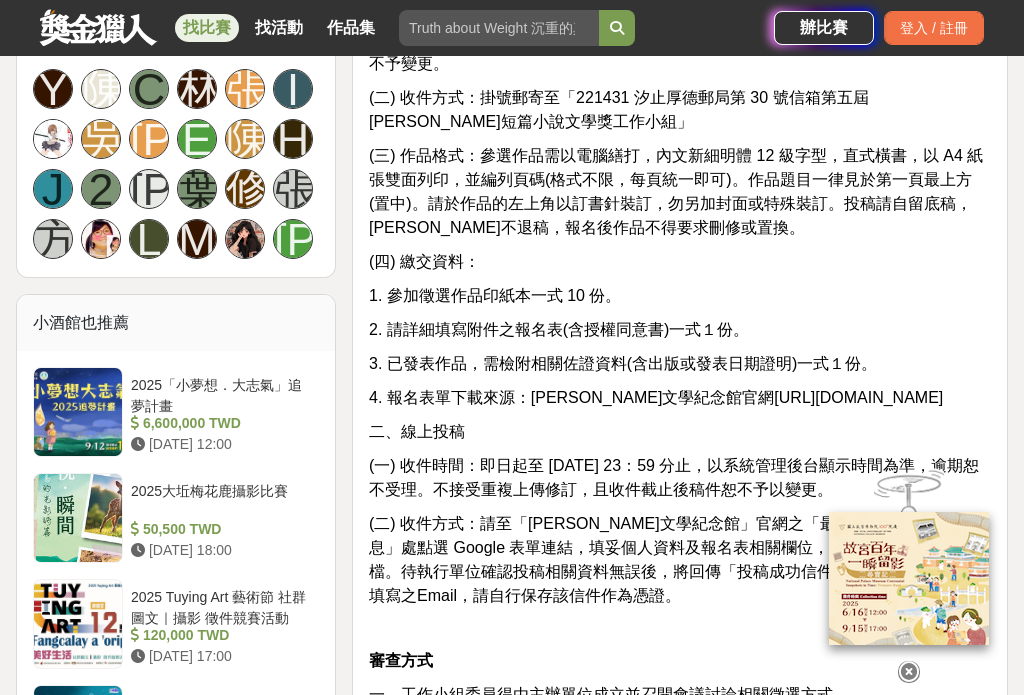 scroll, scrollTop: 1405, scrollLeft: 0, axis: vertical 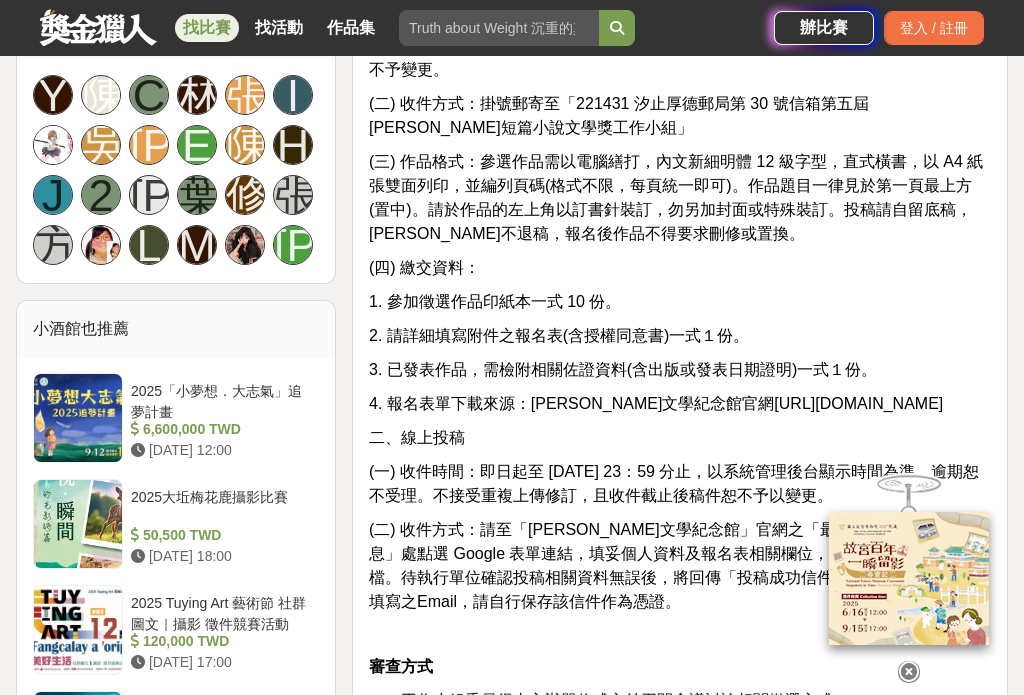 click on "2. 請詳細填寫附件之報名表(含授權同意書)一式１份。" at bounding box center [680, 336] 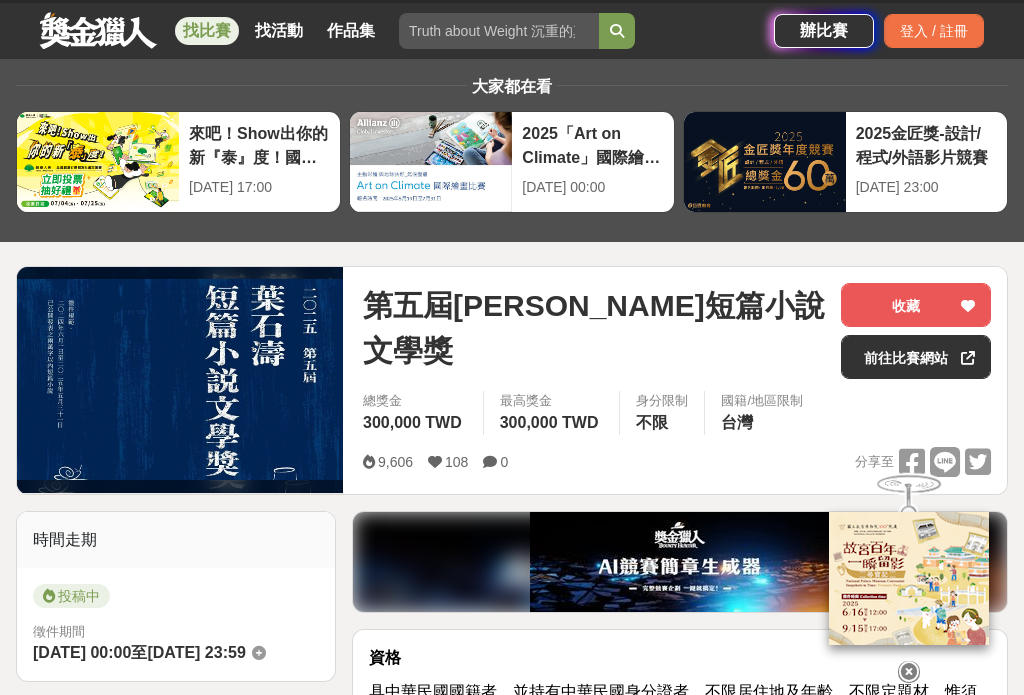 scroll, scrollTop: 0, scrollLeft: 0, axis: both 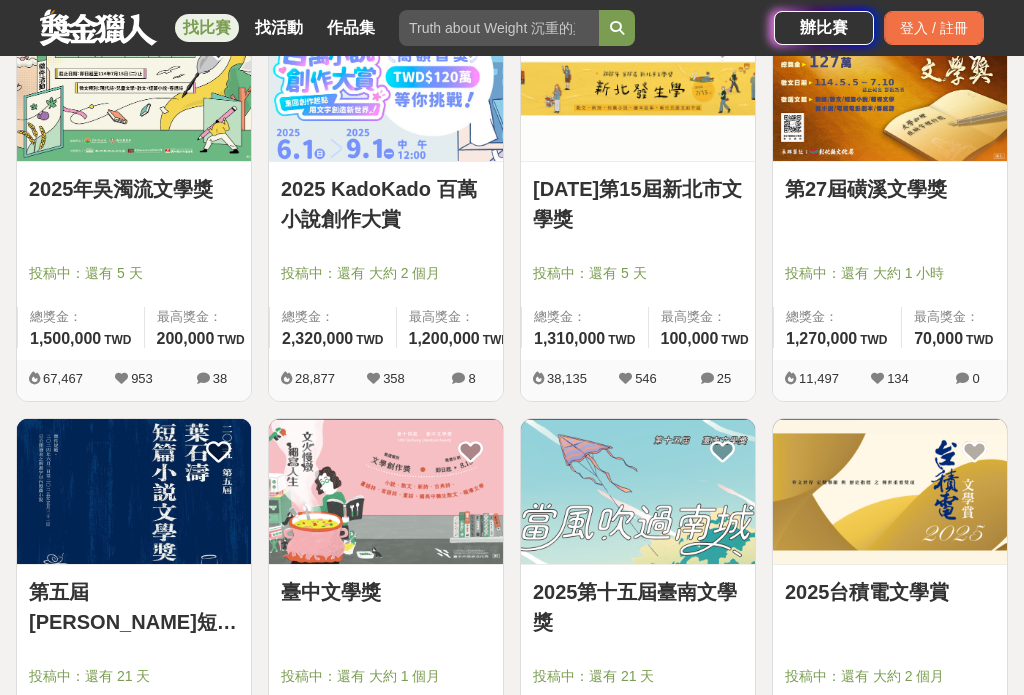 click at bounding box center (386, 491) 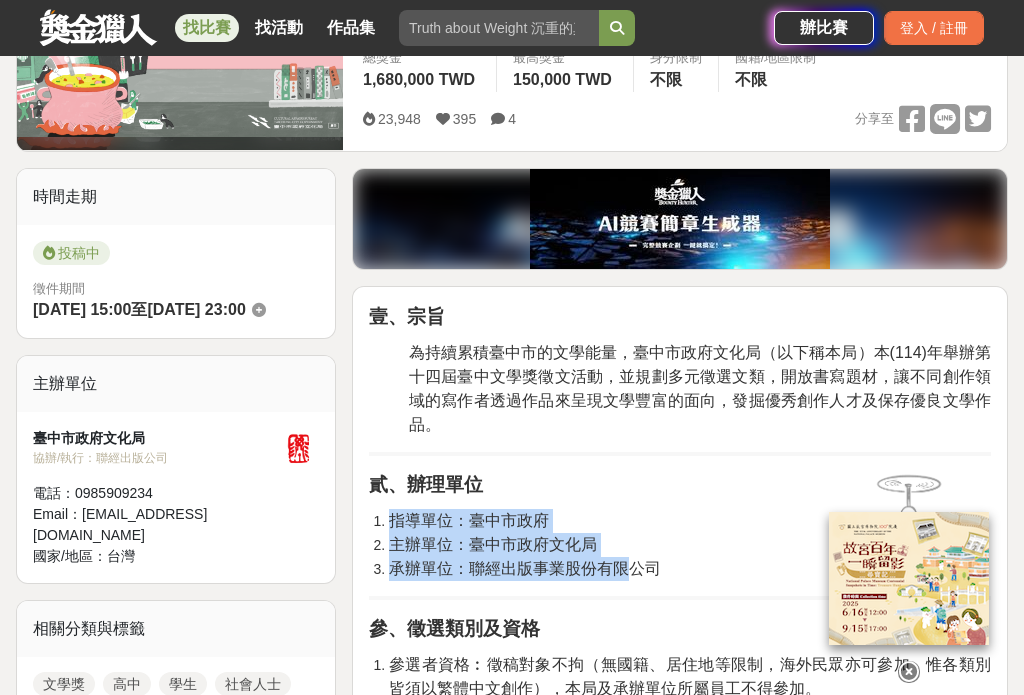 scroll, scrollTop: 333, scrollLeft: 0, axis: vertical 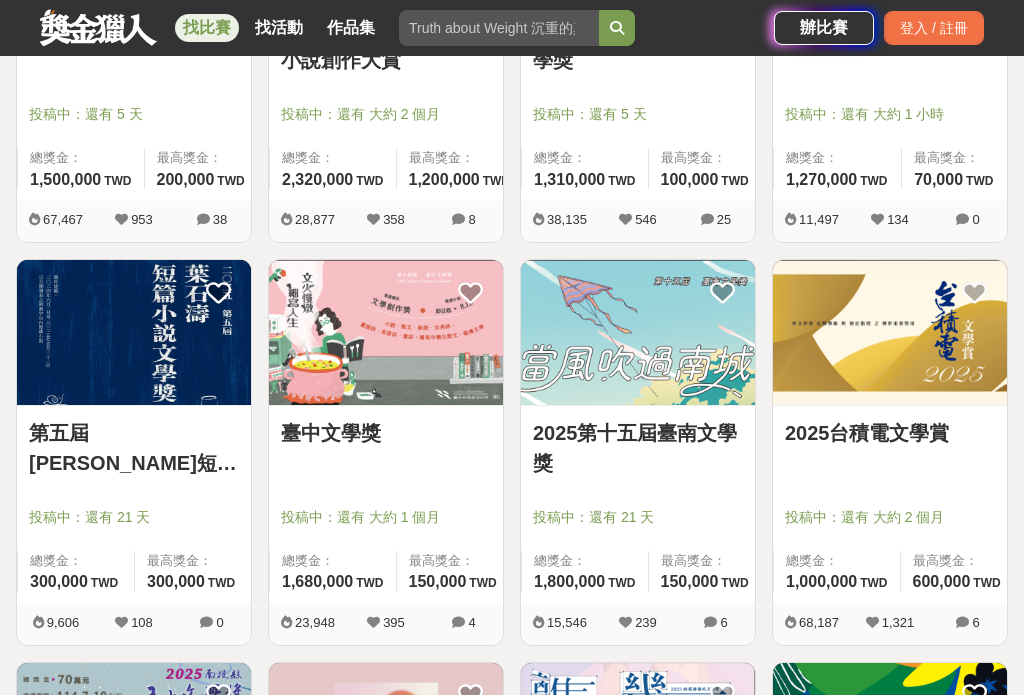 click at bounding box center [638, 332] 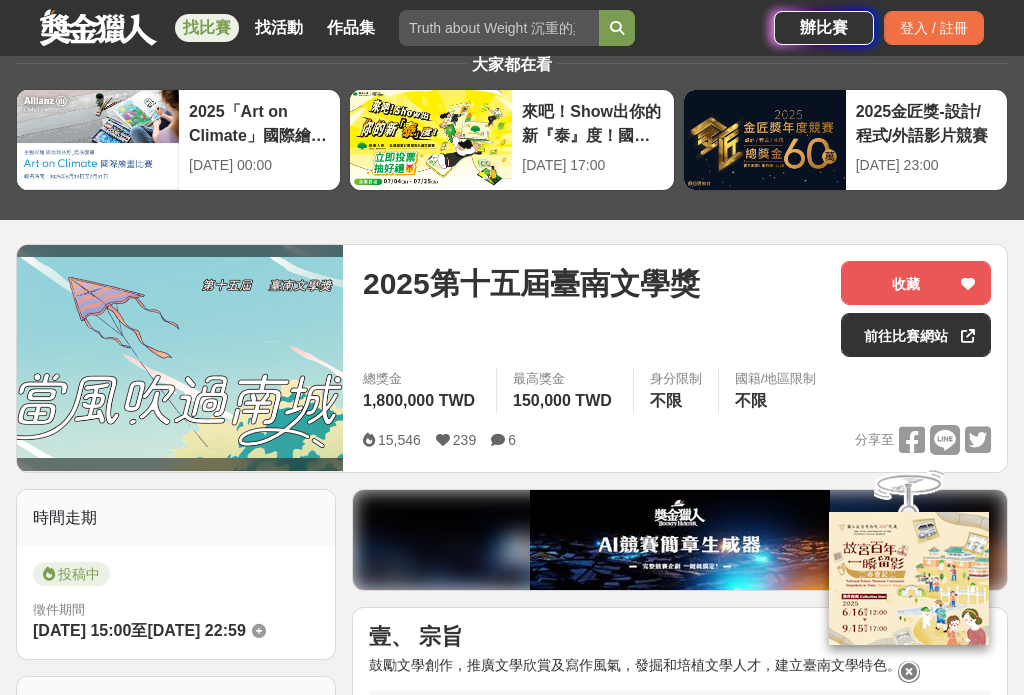 scroll, scrollTop: 64, scrollLeft: 0, axis: vertical 